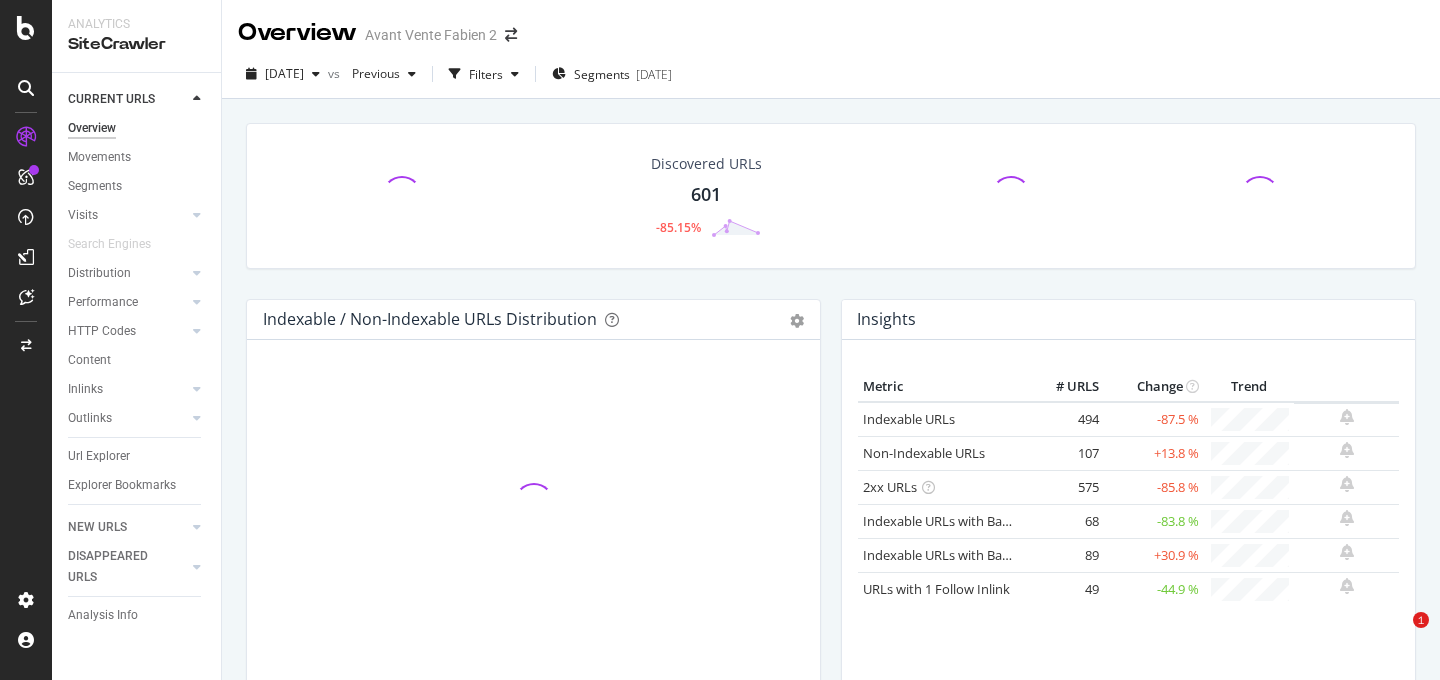 scroll, scrollTop: 0, scrollLeft: 0, axis: both 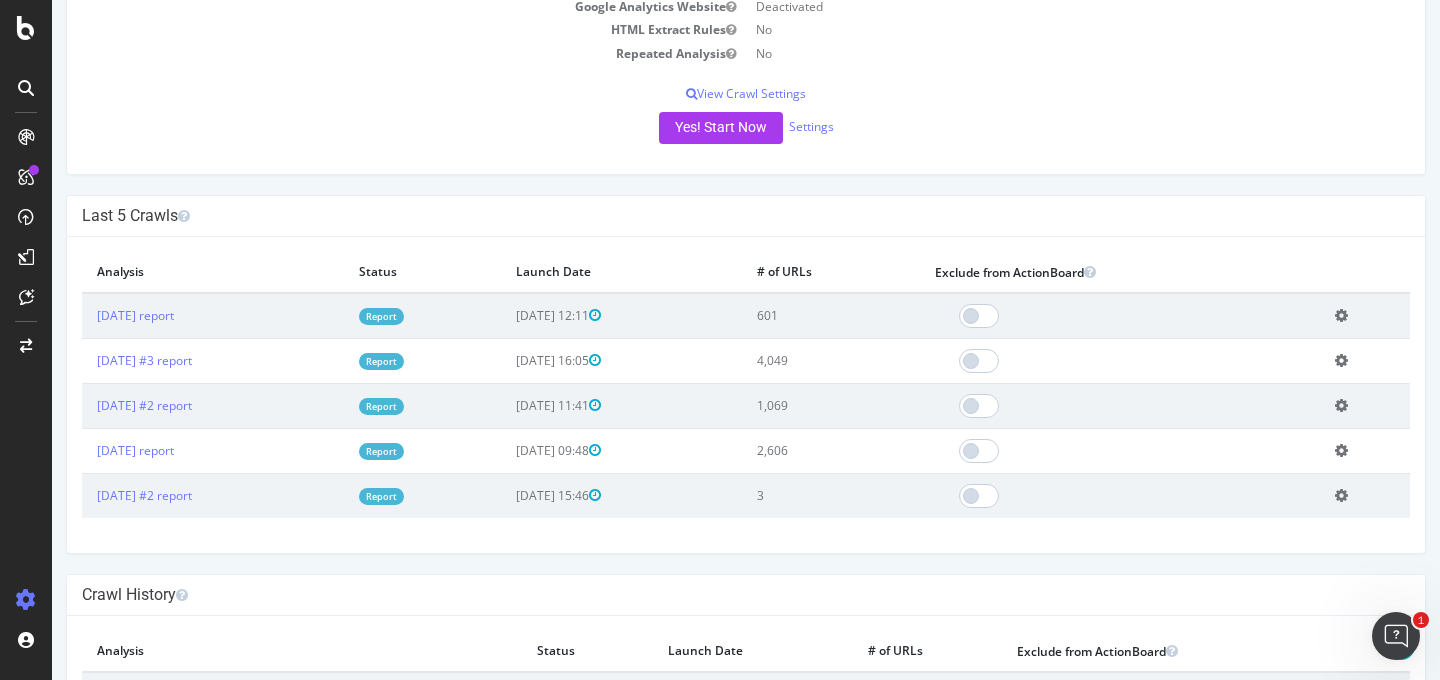 click on "× Fermer
Delete Analysis ?
Are you sure you want to delete the analysis
"[DATE]"? This action cannot be undone, you'll lose the Analysis and its components.  Cancel Delete Analysis ×
Choose a friendly name for Analysis
You are about to rename
"[DATE]" 64 characters [PERSON_NAME]. Cancel Save × Fermer
Delete Analysis ?
Are you sure you want to delete the analysis
"[DATE] #3"? This action cannot be undone, you'll lose the Analysis and its components.  Cancel Delete Analysis ×
Choose a friendly name for Analysis
You are about to rename
"[DATE] #3" 64 characters [PERSON_NAME]. Cancel Save × Fermer
Delete Analysis ?
Are you sure you want to delete the analysis
"[DATE] #2"? This action cannot be undone, you'll lose the Analysis and its components.  Cancel × Save" at bounding box center (746, 395) 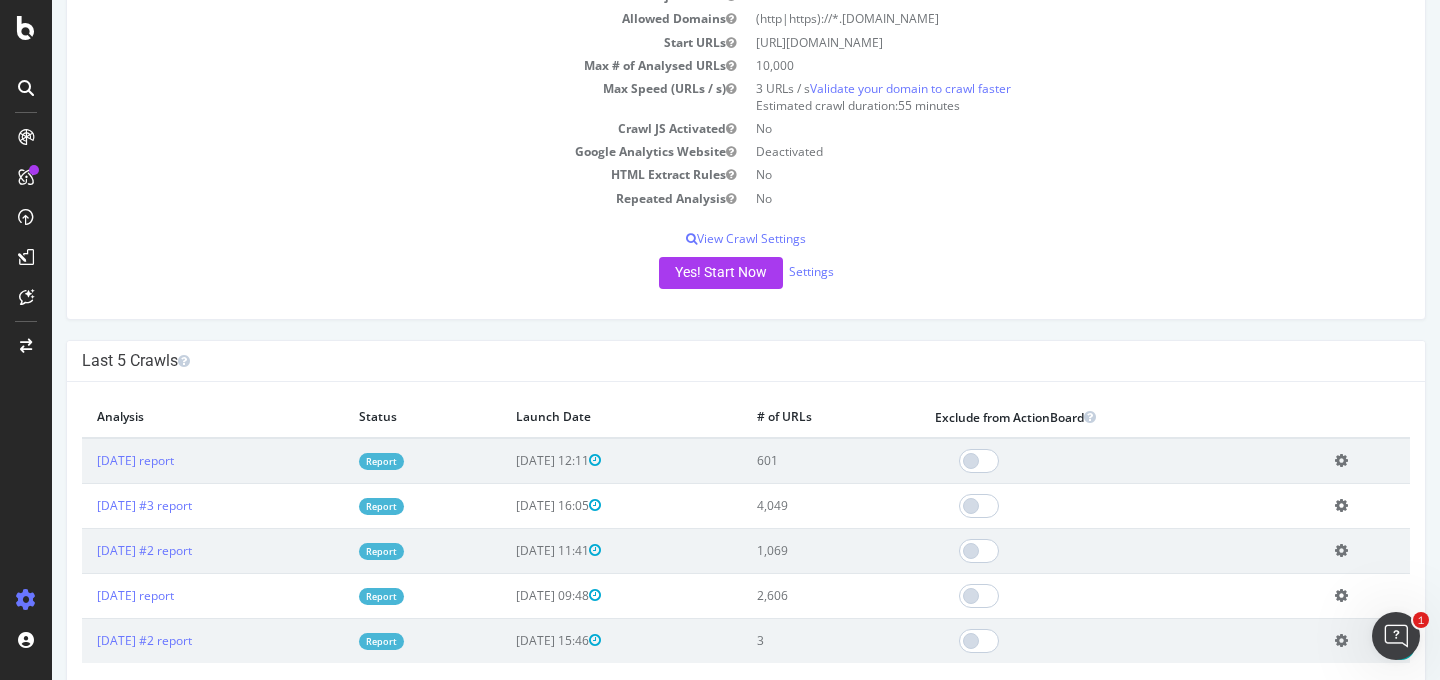 scroll, scrollTop: 0, scrollLeft: 0, axis: both 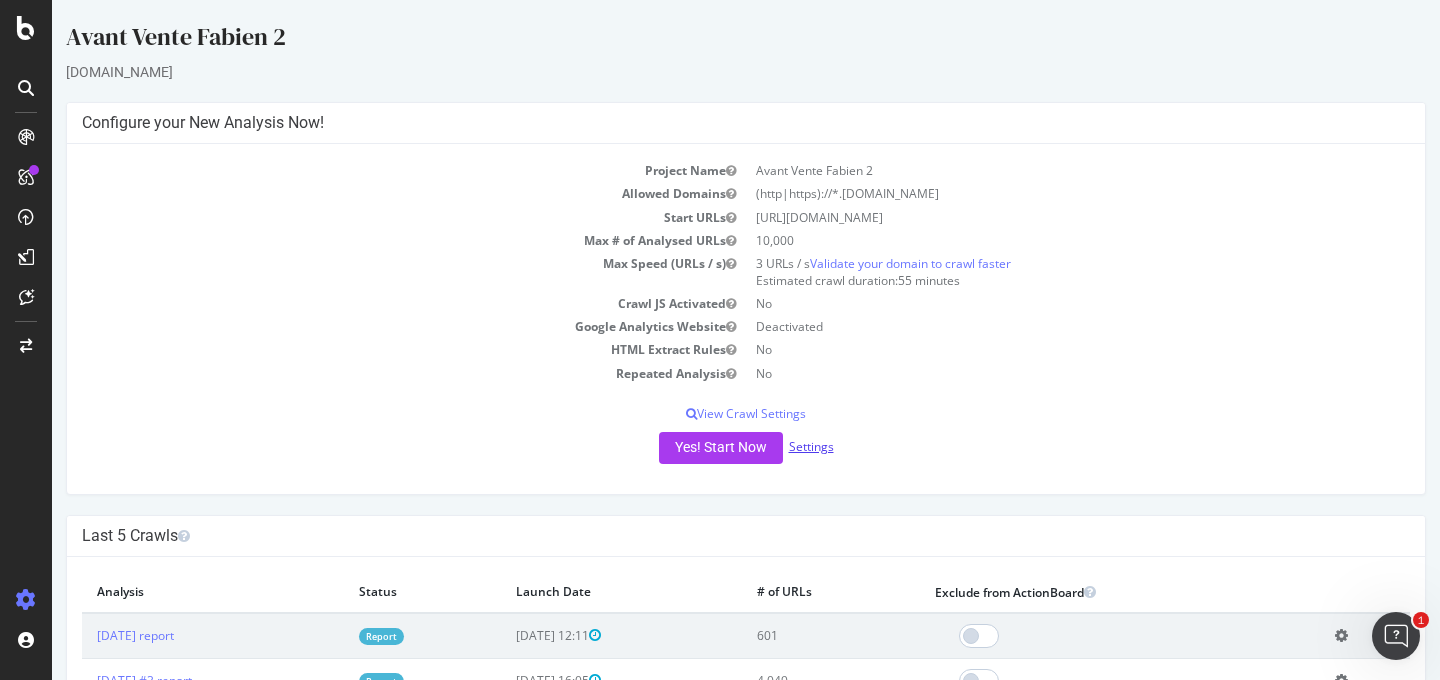 click on "Settings" at bounding box center [811, 446] 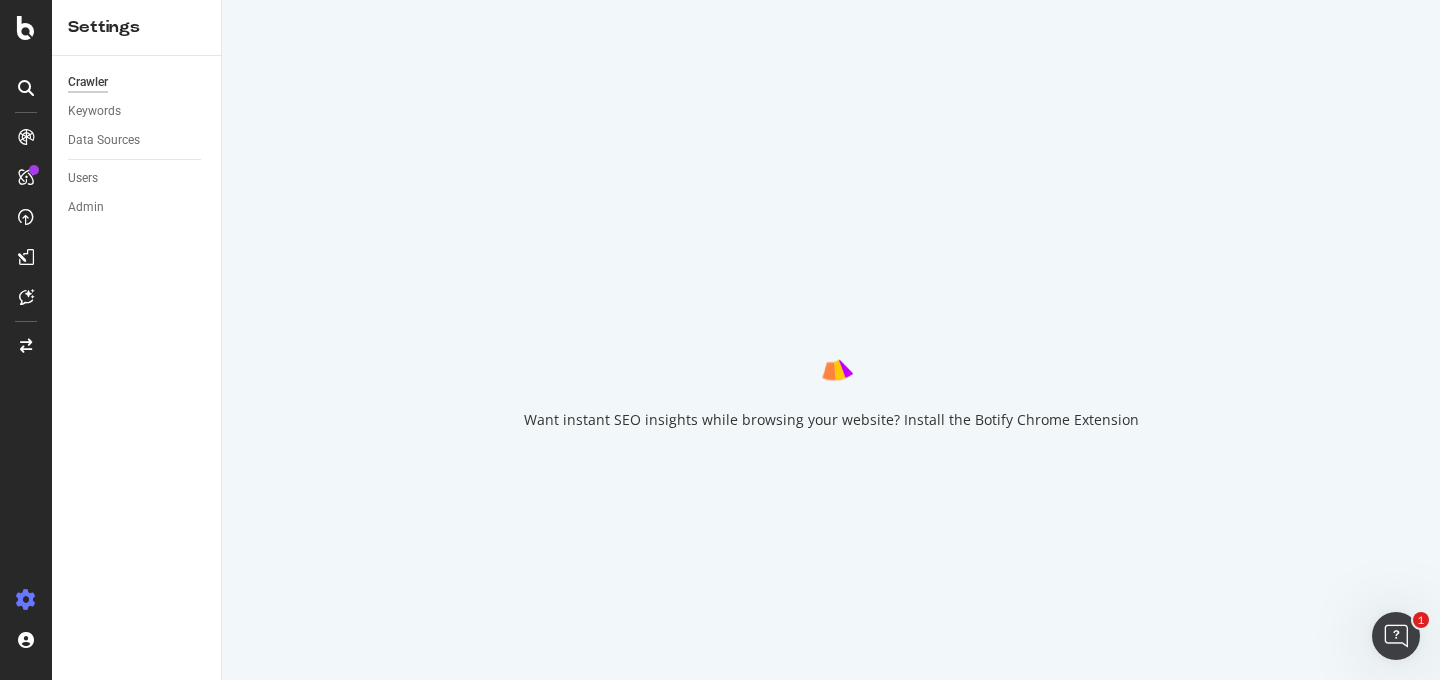 scroll, scrollTop: 0, scrollLeft: 0, axis: both 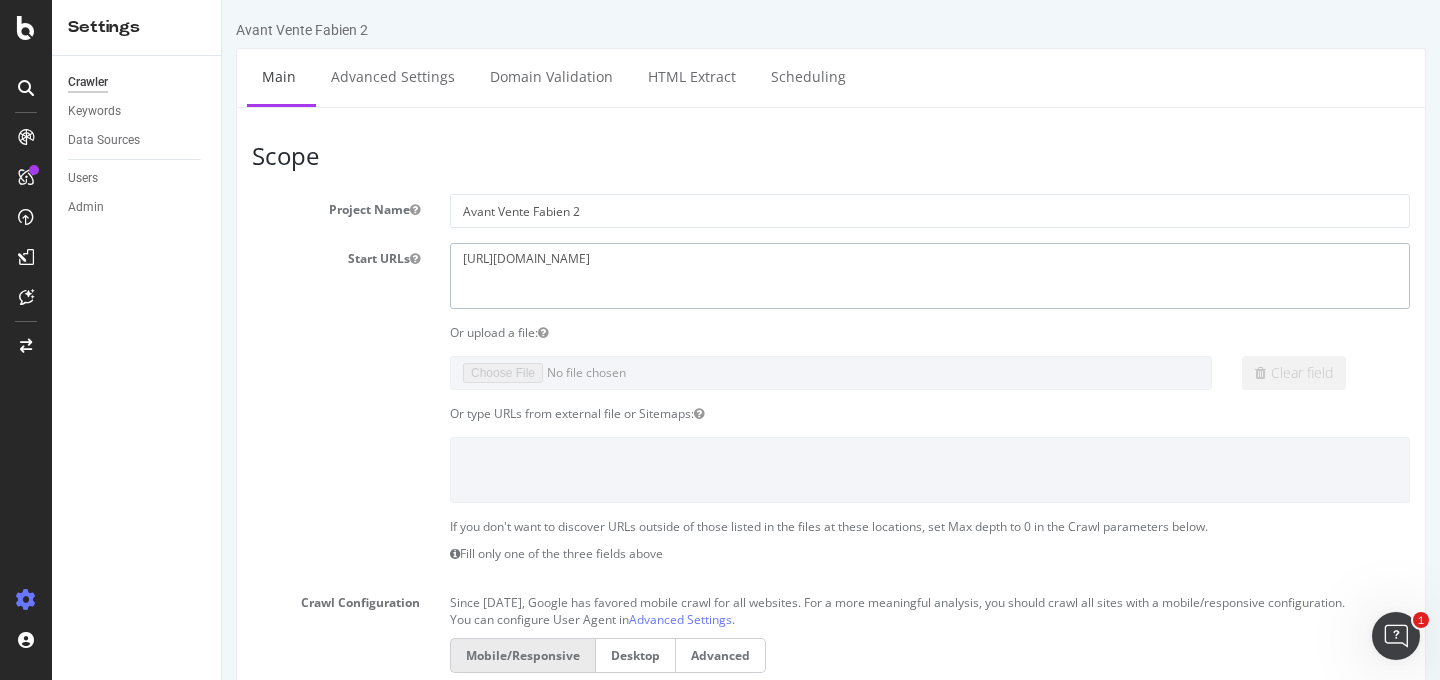 drag, startPoint x: 652, startPoint y: 264, endPoint x: 206, endPoint y: 214, distance: 448.79395 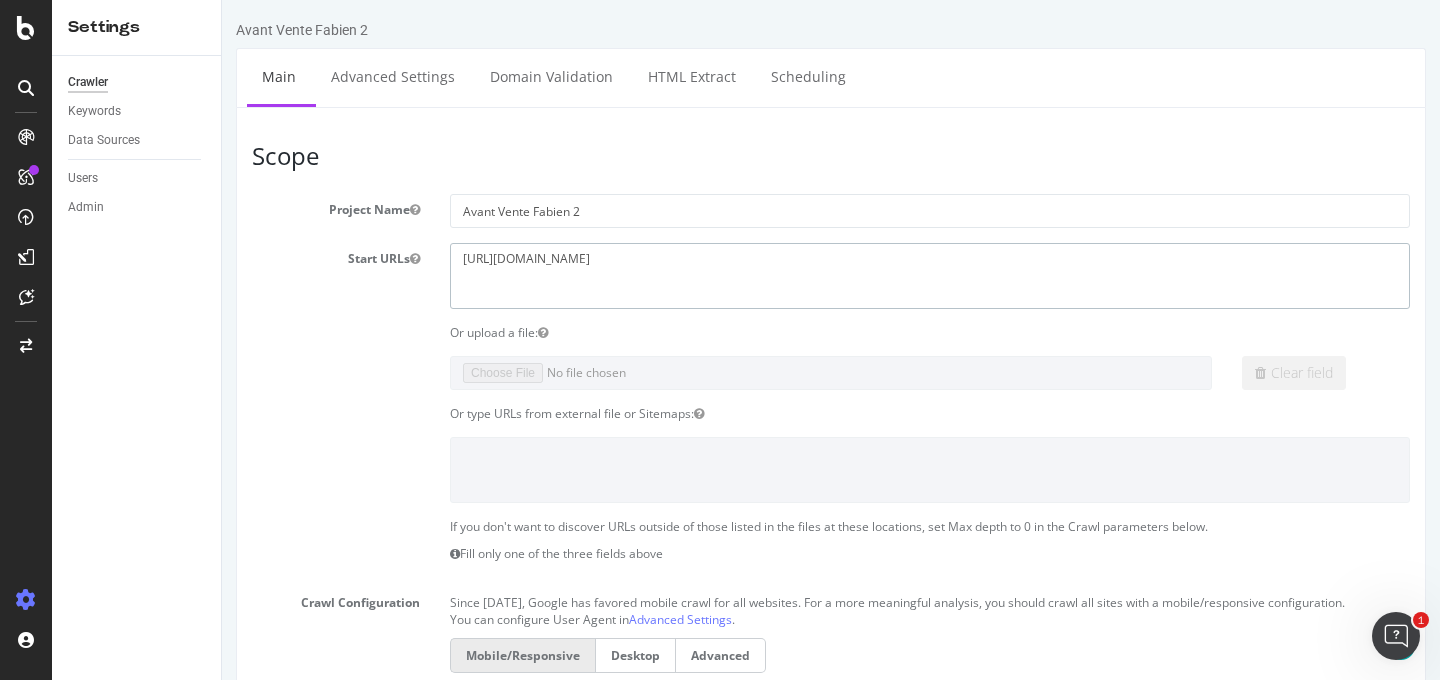 scroll, scrollTop: 437, scrollLeft: 0, axis: vertical 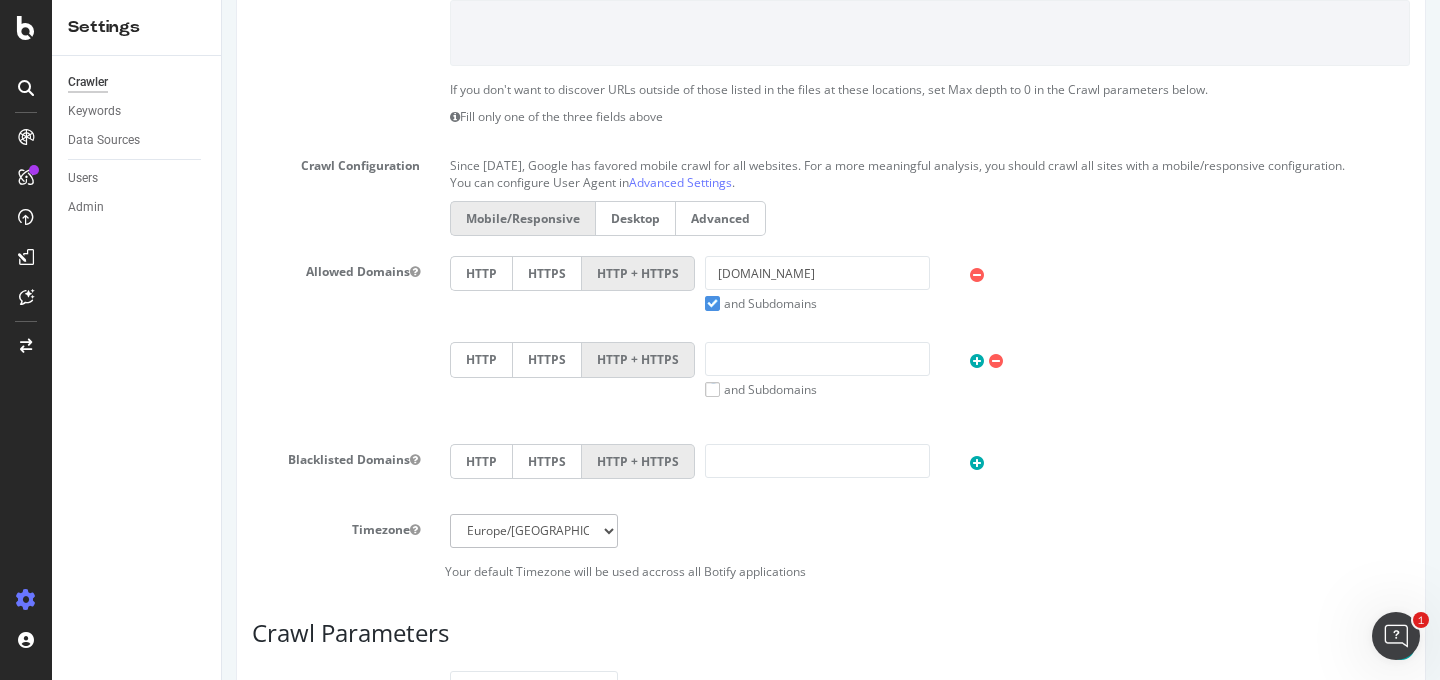 type on "[URL][DOMAIN_NAME]" 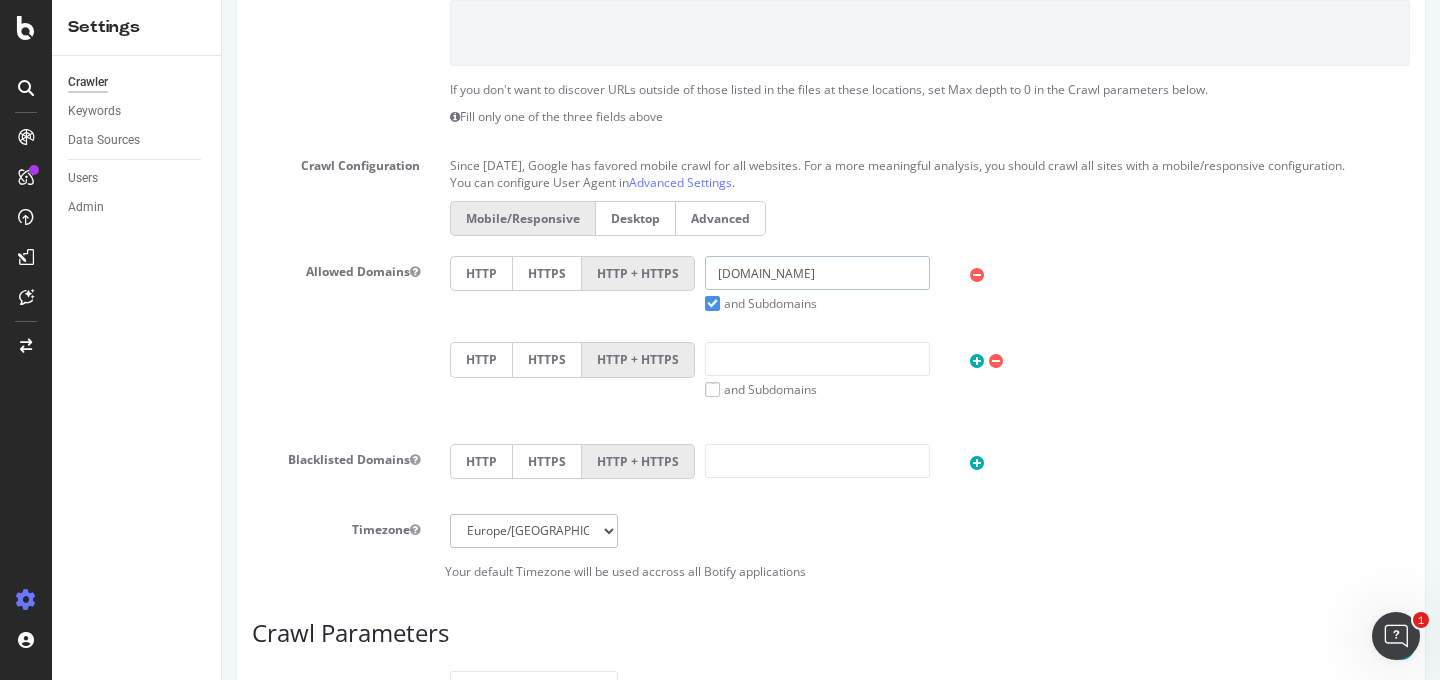 drag, startPoint x: 782, startPoint y: 285, endPoint x: 606, endPoint y: 277, distance: 176.18172 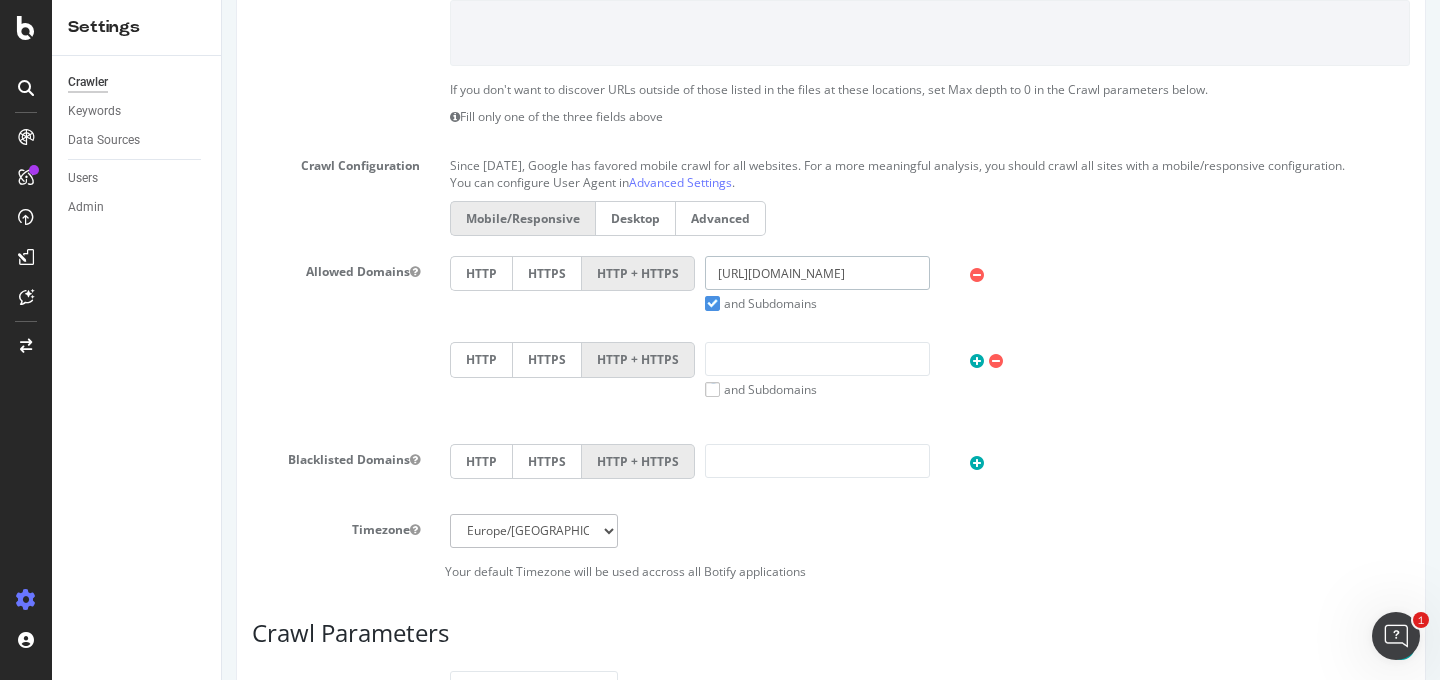 drag, startPoint x: 786, startPoint y: 289, endPoint x: 344, endPoint y: 298, distance: 442.0916 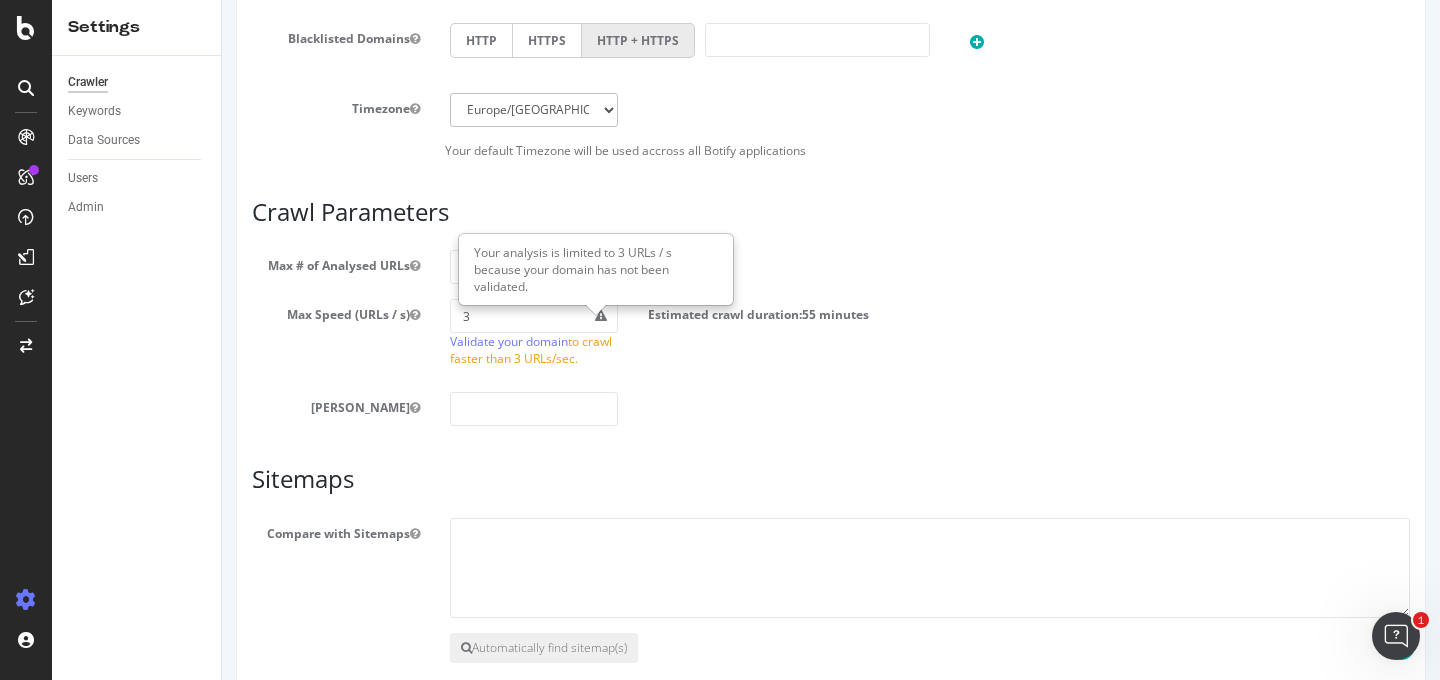 scroll, scrollTop: 978, scrollLeft: 0, axis: vertical 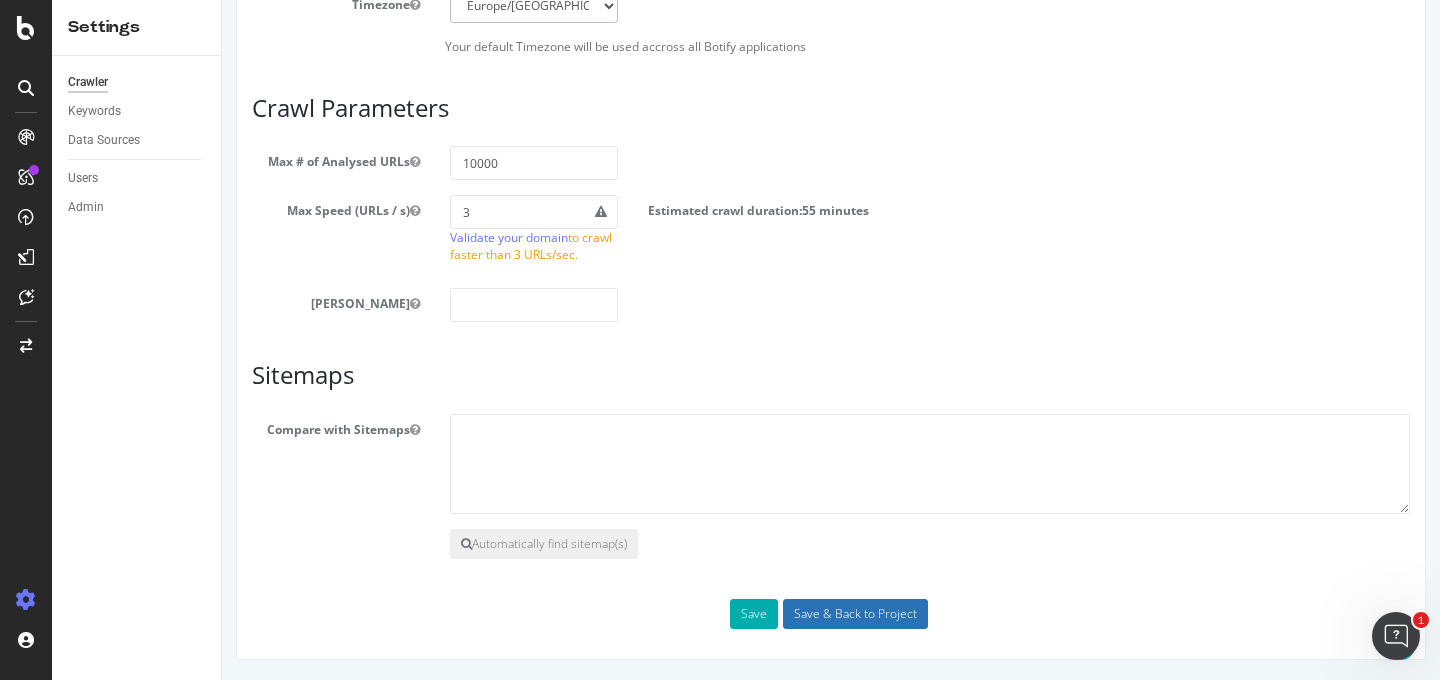 type on "[DOMAIN_NAME]" 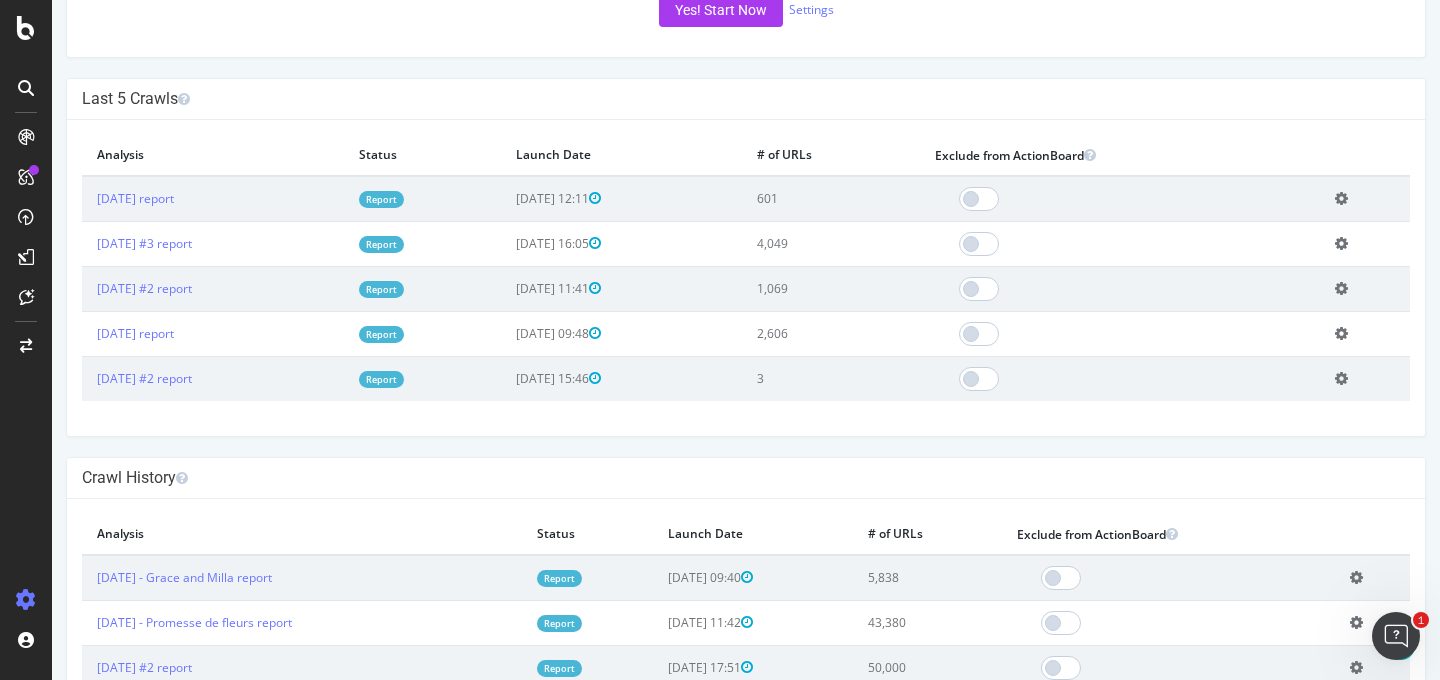 scroll, scrollTop: 622, scrollLeft: 0, axis: vertical 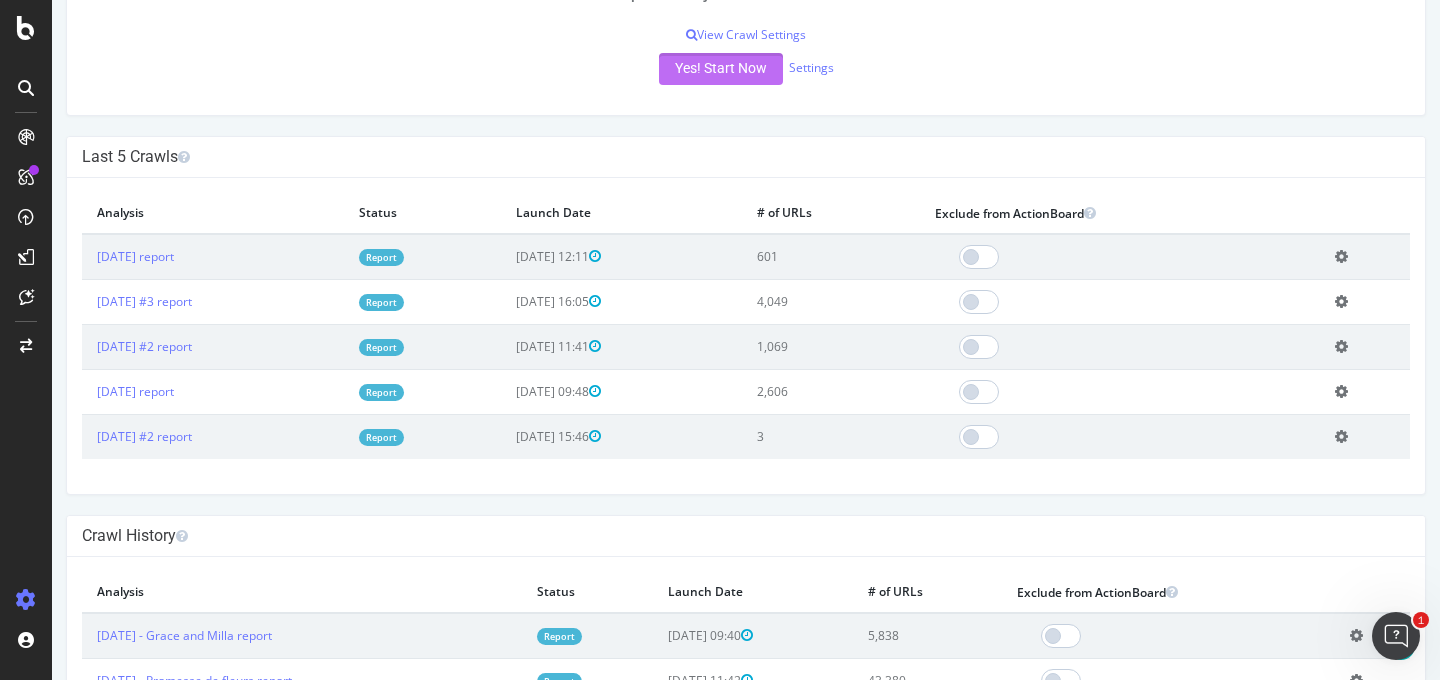 click on "Yes! Start Now" at bounding box center [721, 69] 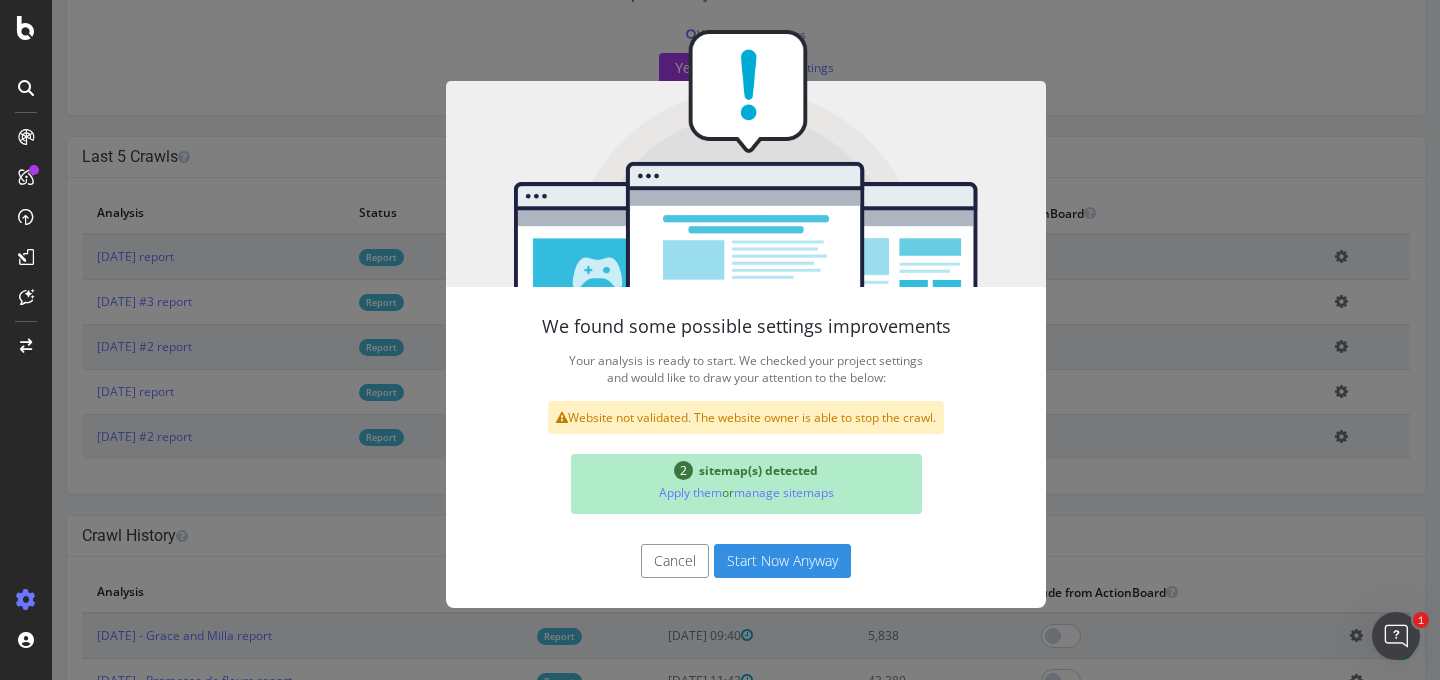 click on "Start Now Anyway" at bounding box center [782, 561] 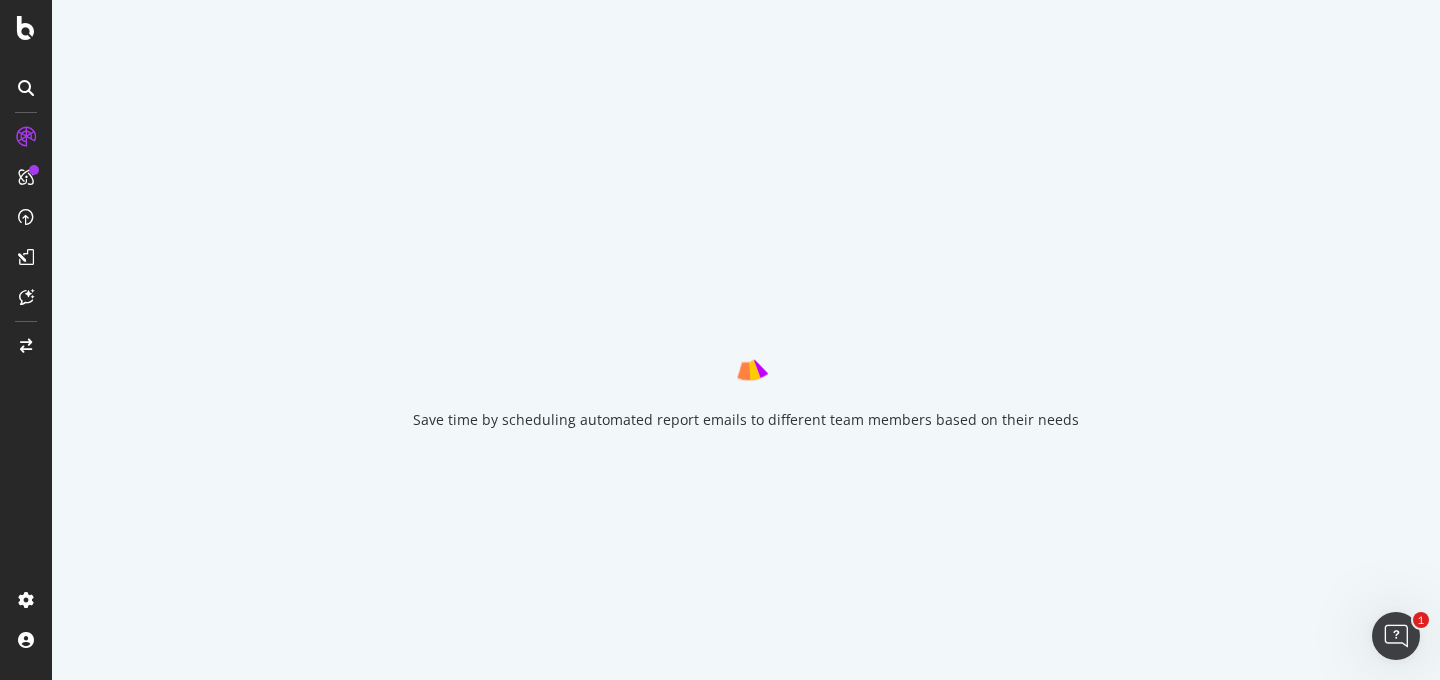 scroll, scrollTop: 0, scrollLeft: 0, axis: both 